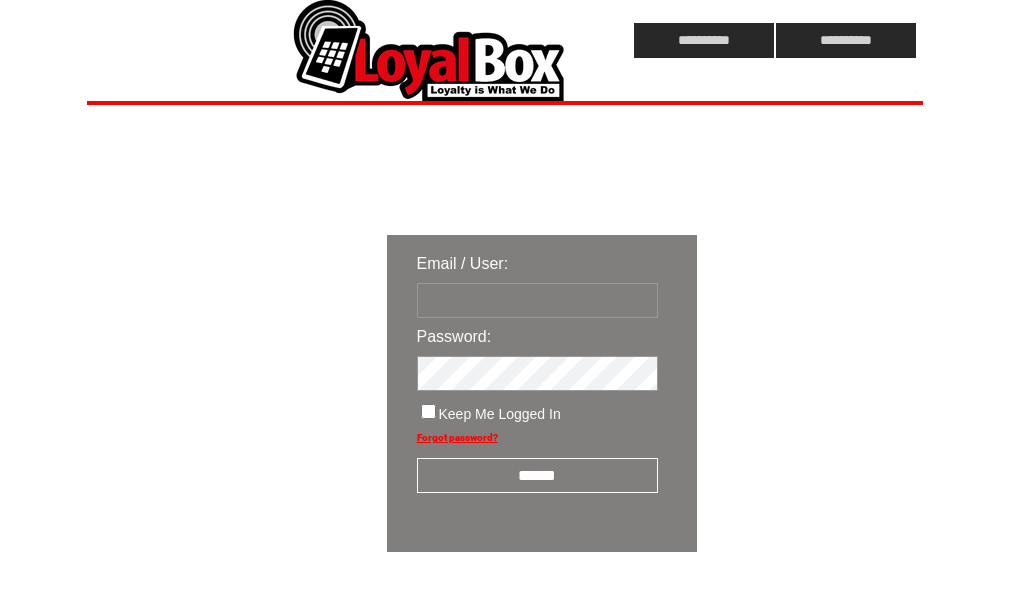 scroll, scrollTop: 0, scrollLeft: 0, axis: both 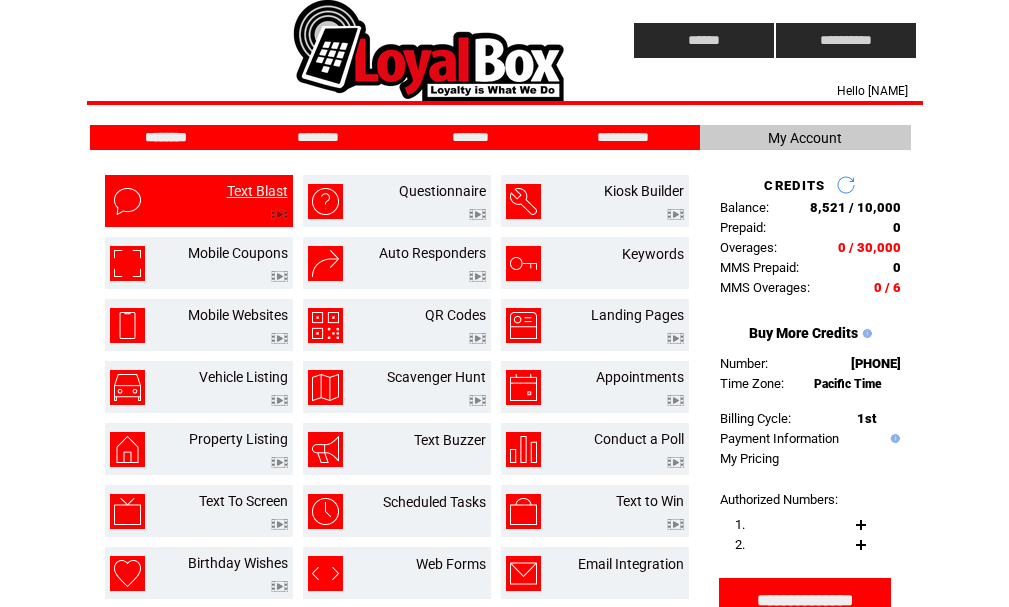 click on "Text Blast" at bounding box center (257, 191) 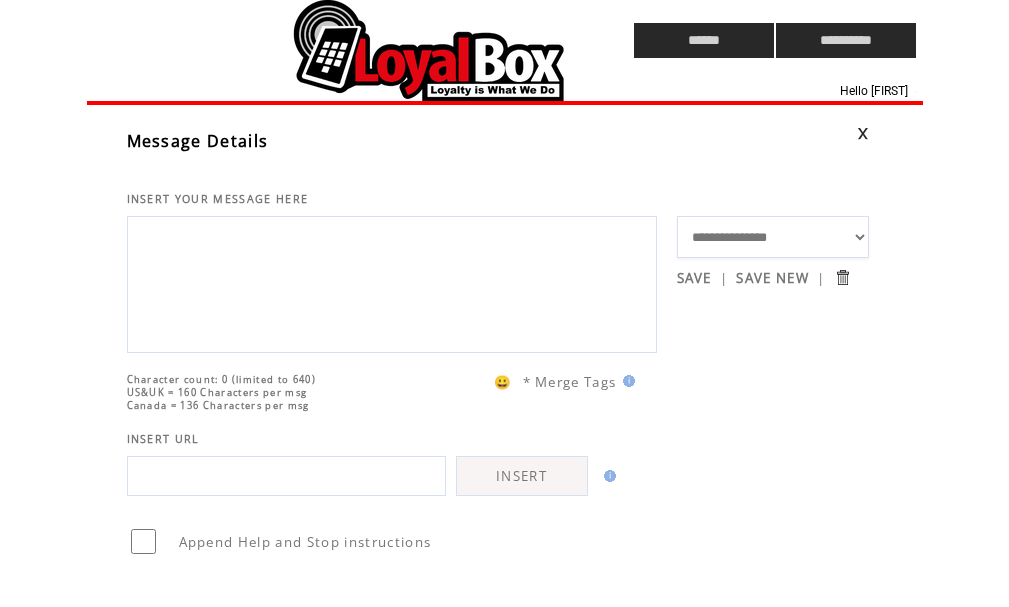 scroll, scrollTop: 0, scrollLeft: 0, axis: both 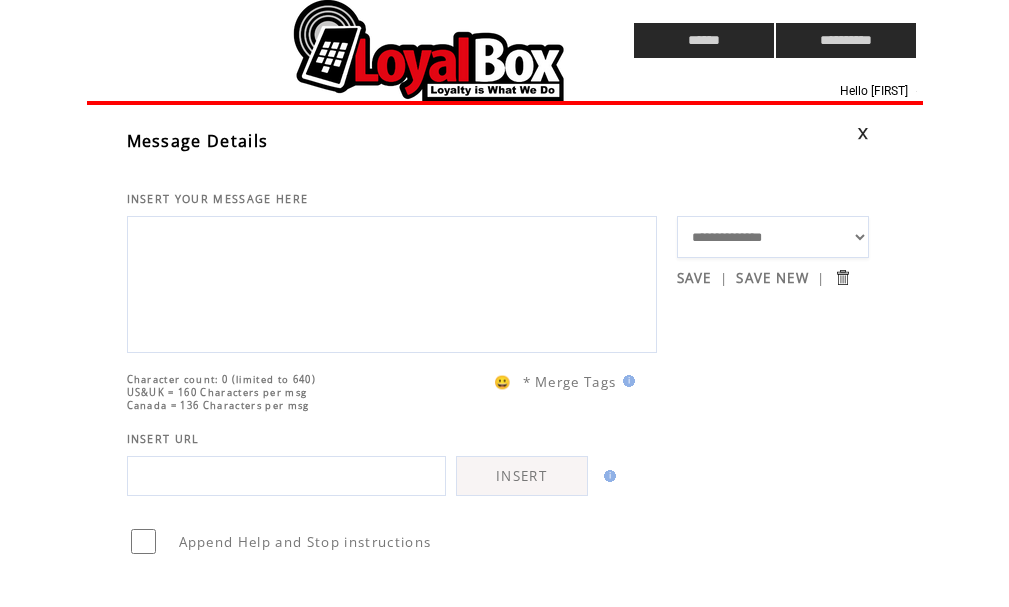 click on "**********" at bounding box center (773, 237) 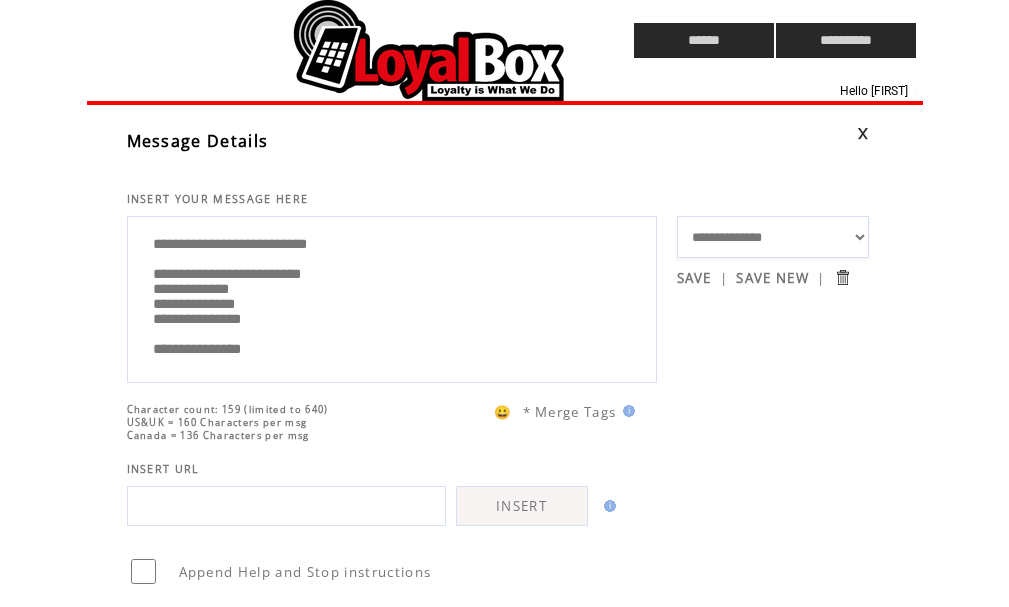 drag, startPoint x: 294, startPoint y: 287, endPoint x: 337, endPoint y: 281, distance: 43.416588 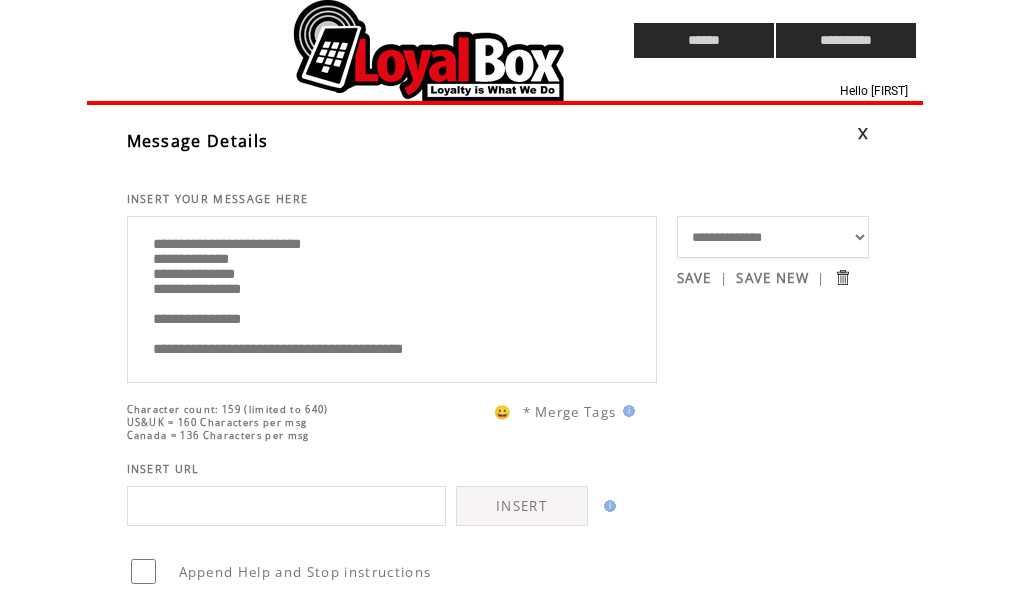 scroll, scrollTop: 80, scrollLeft: 0, axis: vertical 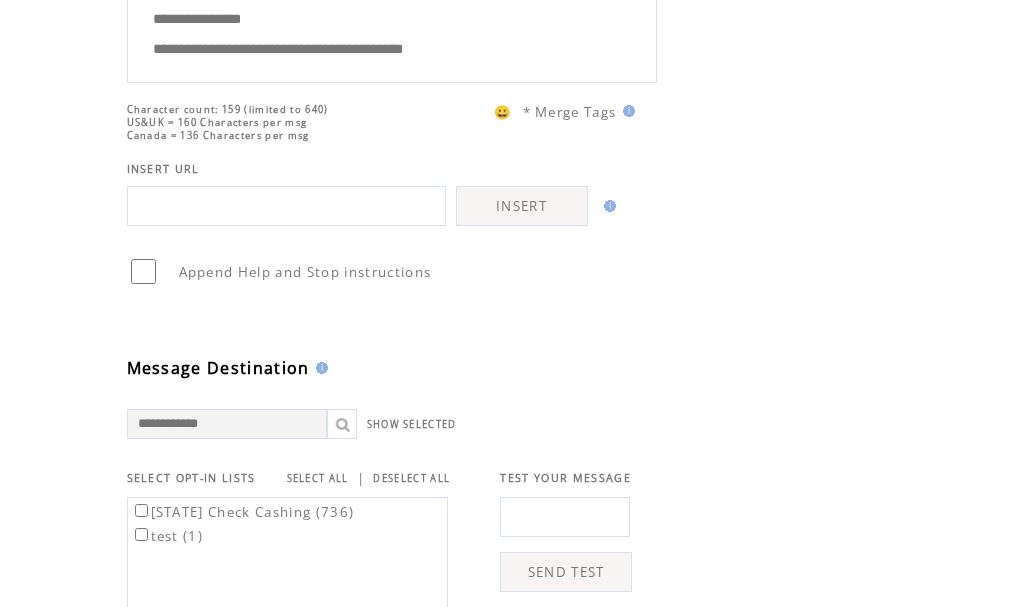 type on "**********" 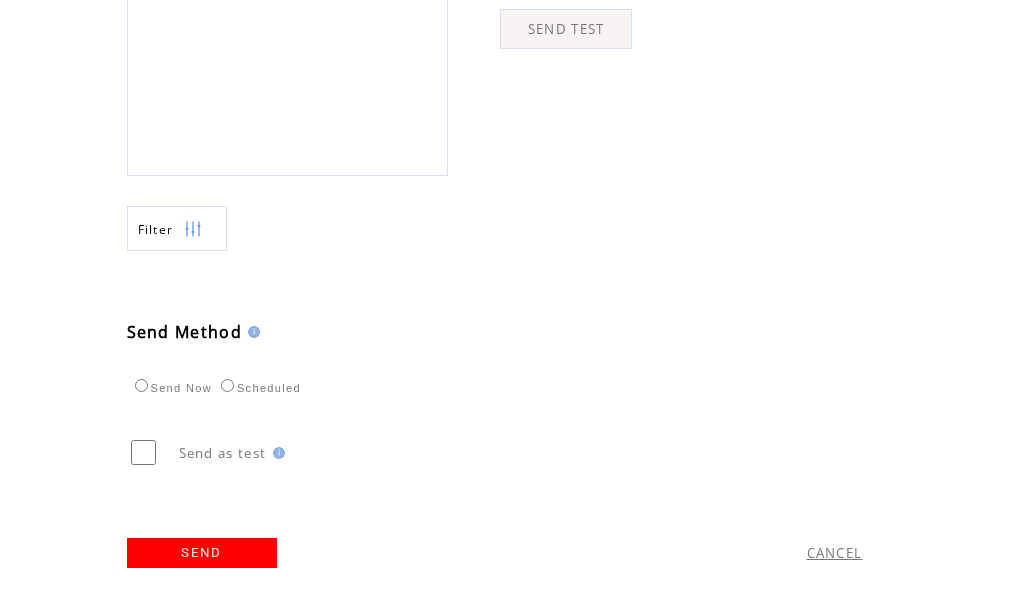 scroll, scrollTop: 864, scrollLeft: 0, axis: vertical 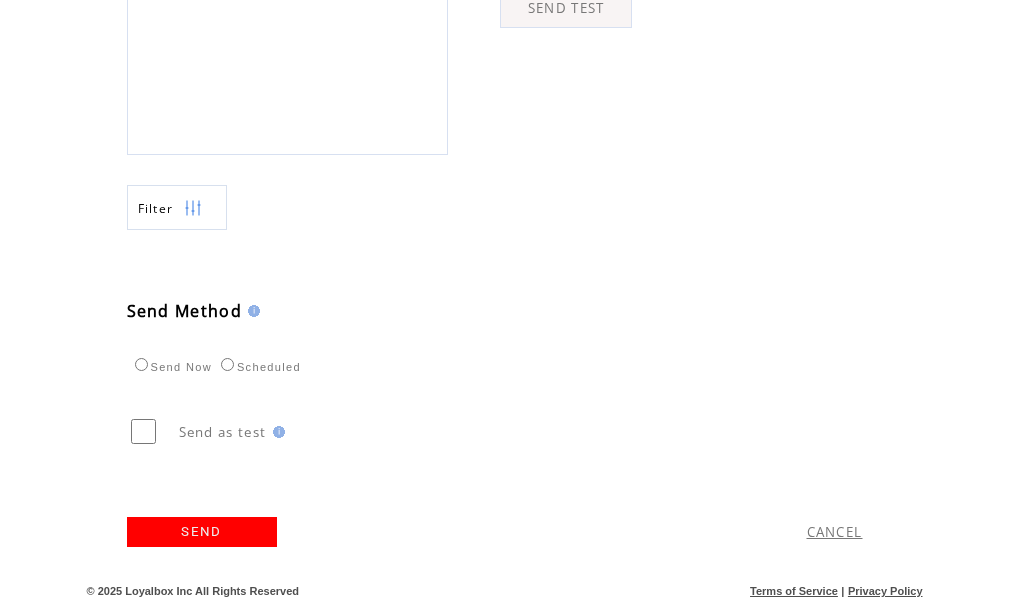click on "SEND" at bounding box center [202, 532] 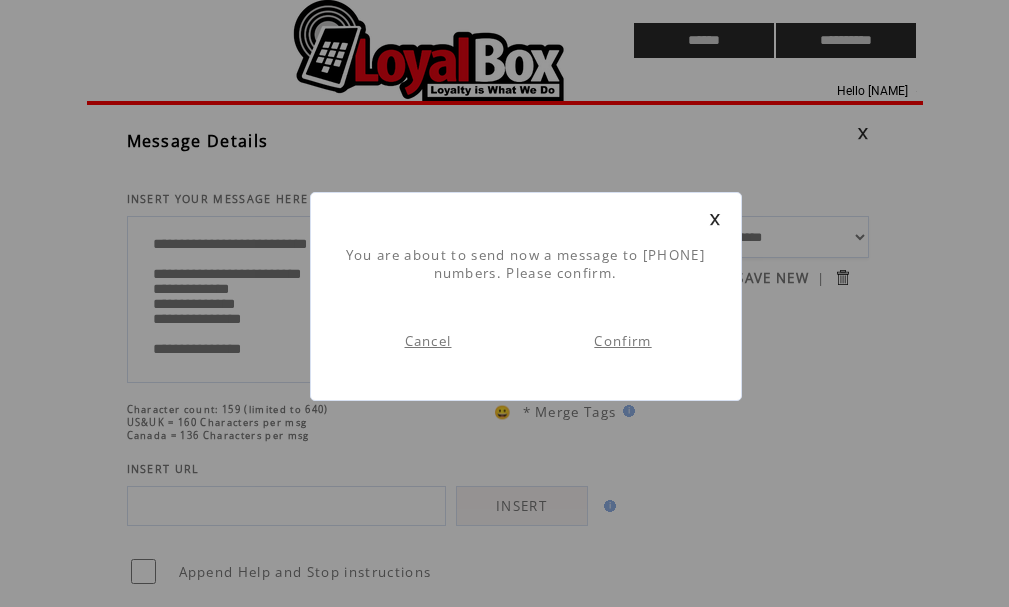 scroll, scrollTop: 1, scrollLeft: 0, axis: vertical 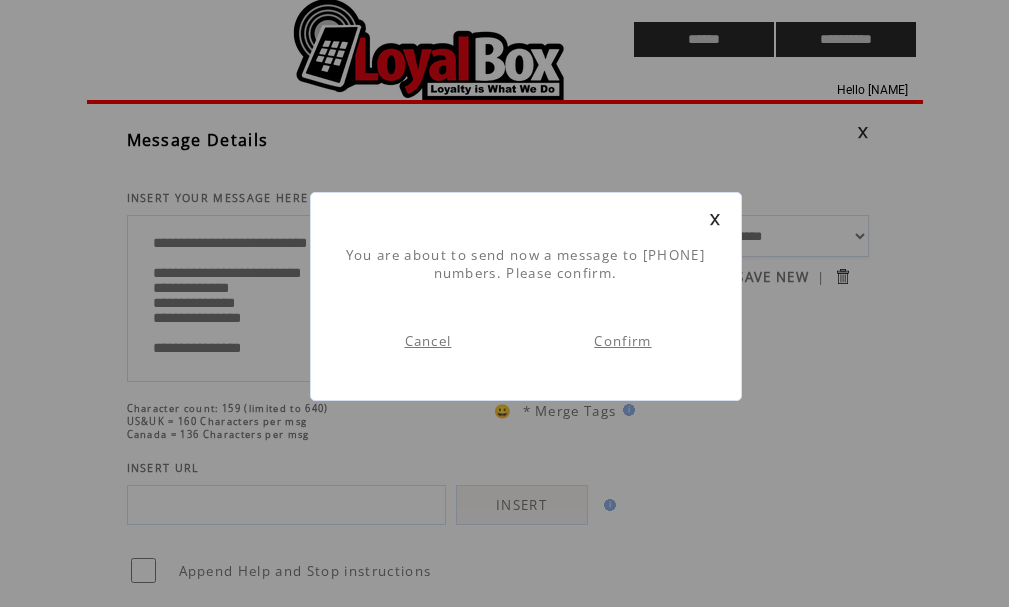 click on "Confirm" at bounding box center (622, 341) 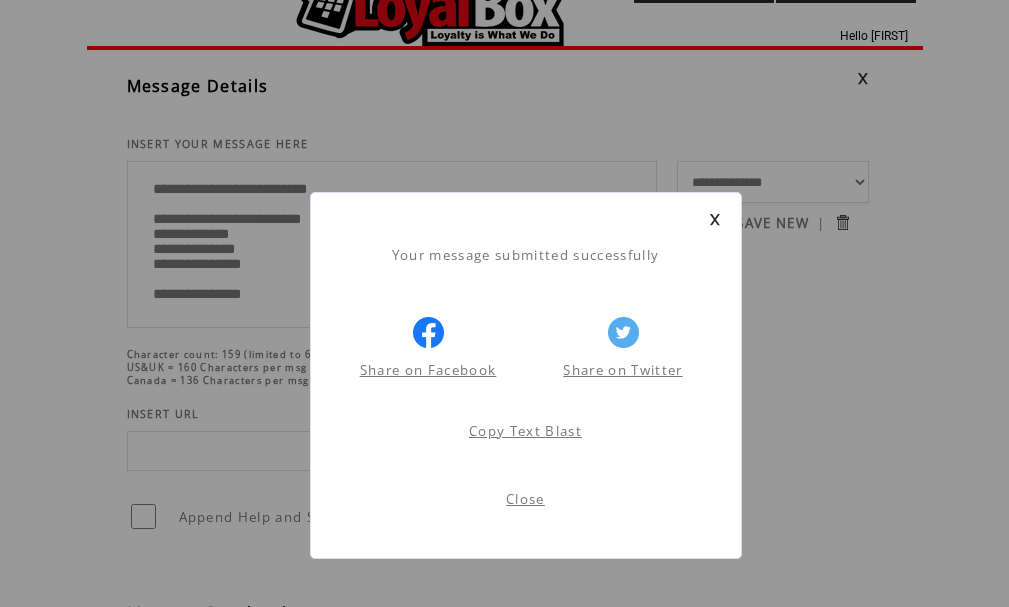 scroll, scrollTop: 101, scrollLeft: 0, axis: vertical 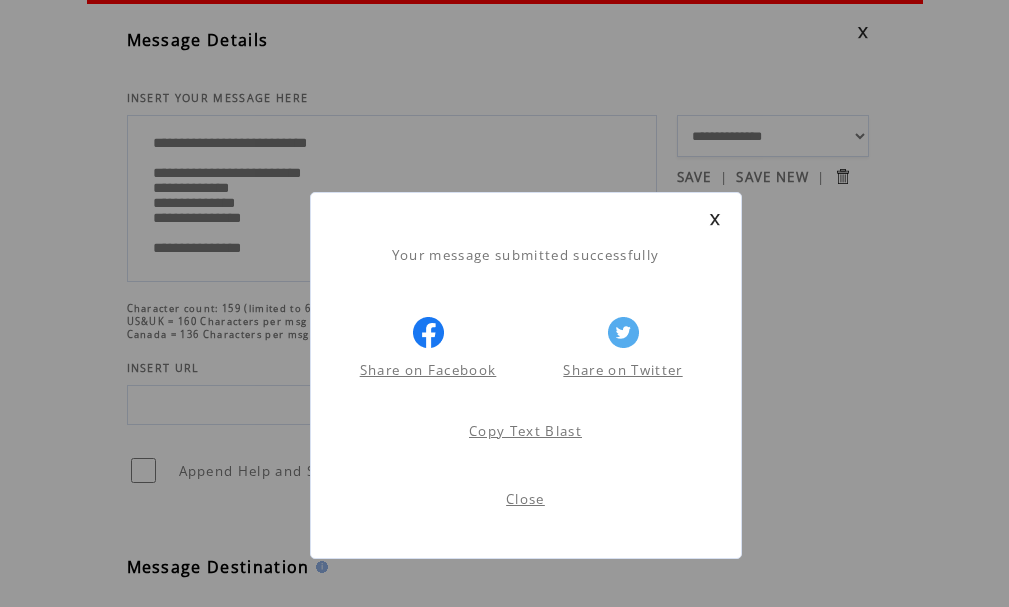 click on "Close" at bounding box center (525, 499) 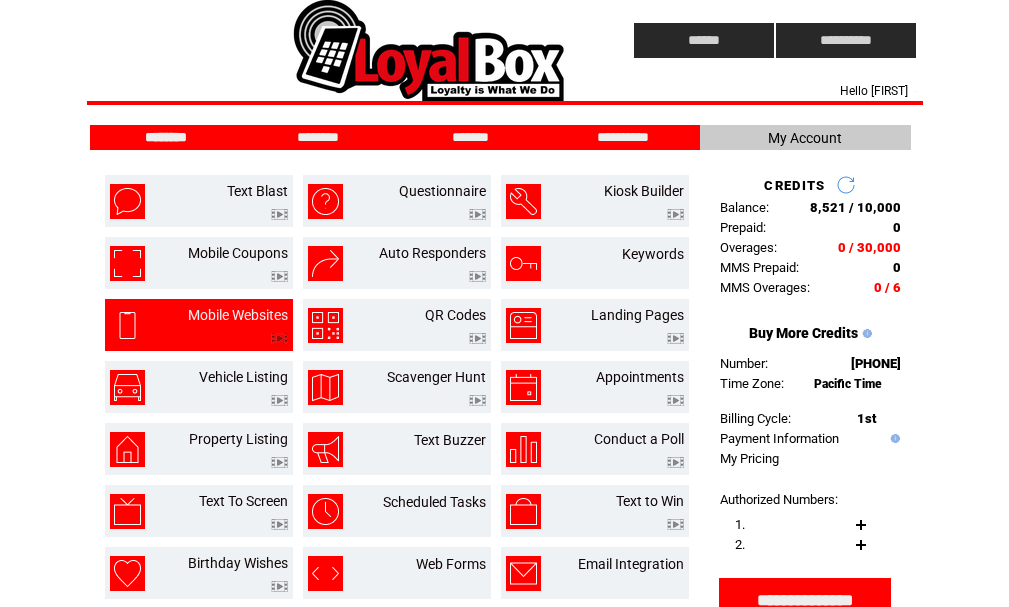 scroll, scrollTop: 0, scrollLeft: 0, axis: both 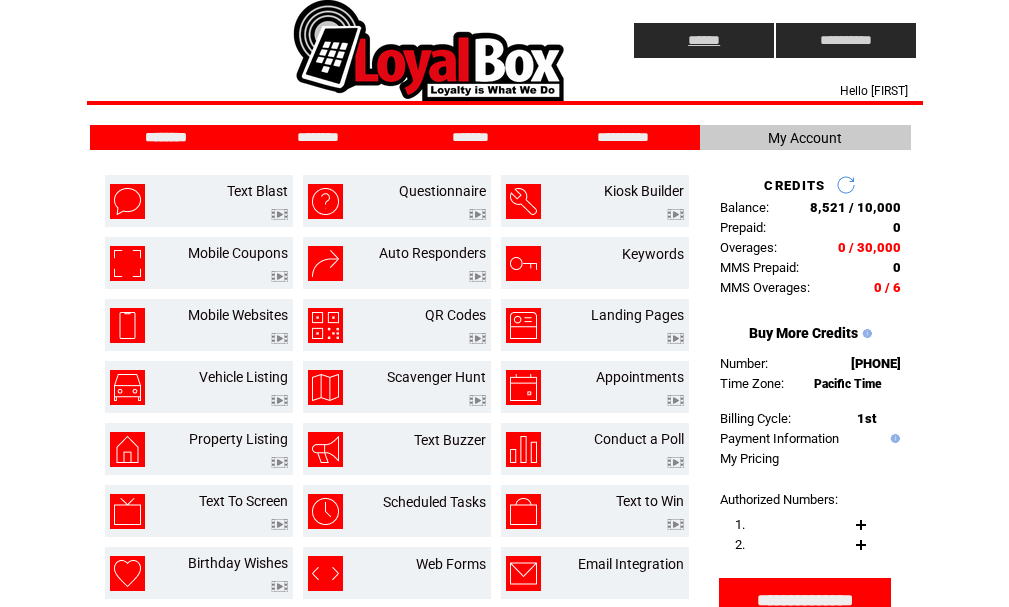 drag, startPoint x: 714, startPoint y: 38, endPoint x: 677, endPoint y: 29, distance: 38.078865 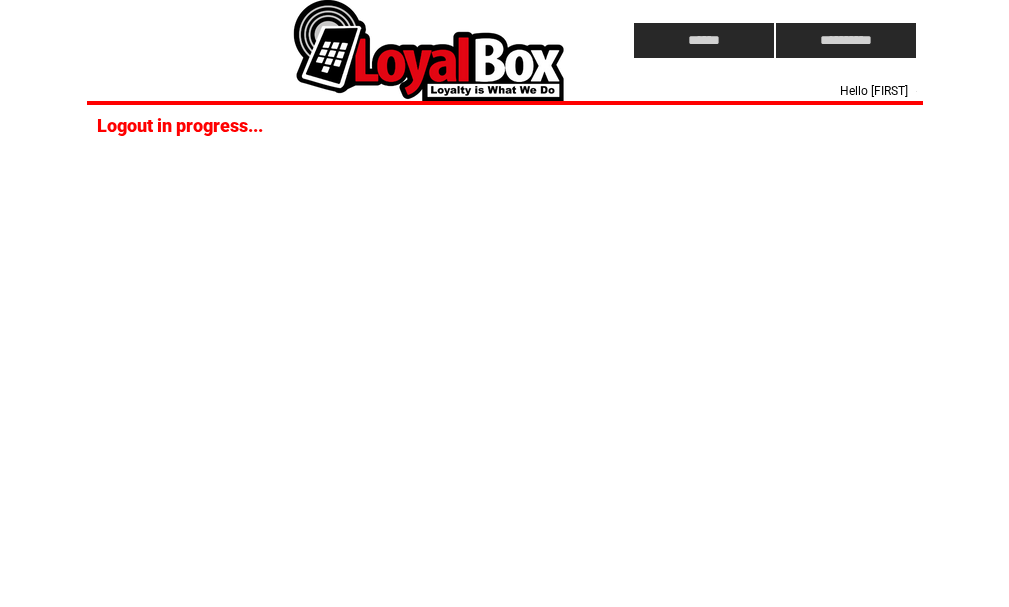 scroll, scrollTop: 0, scrollLeft: 0, axis: both 